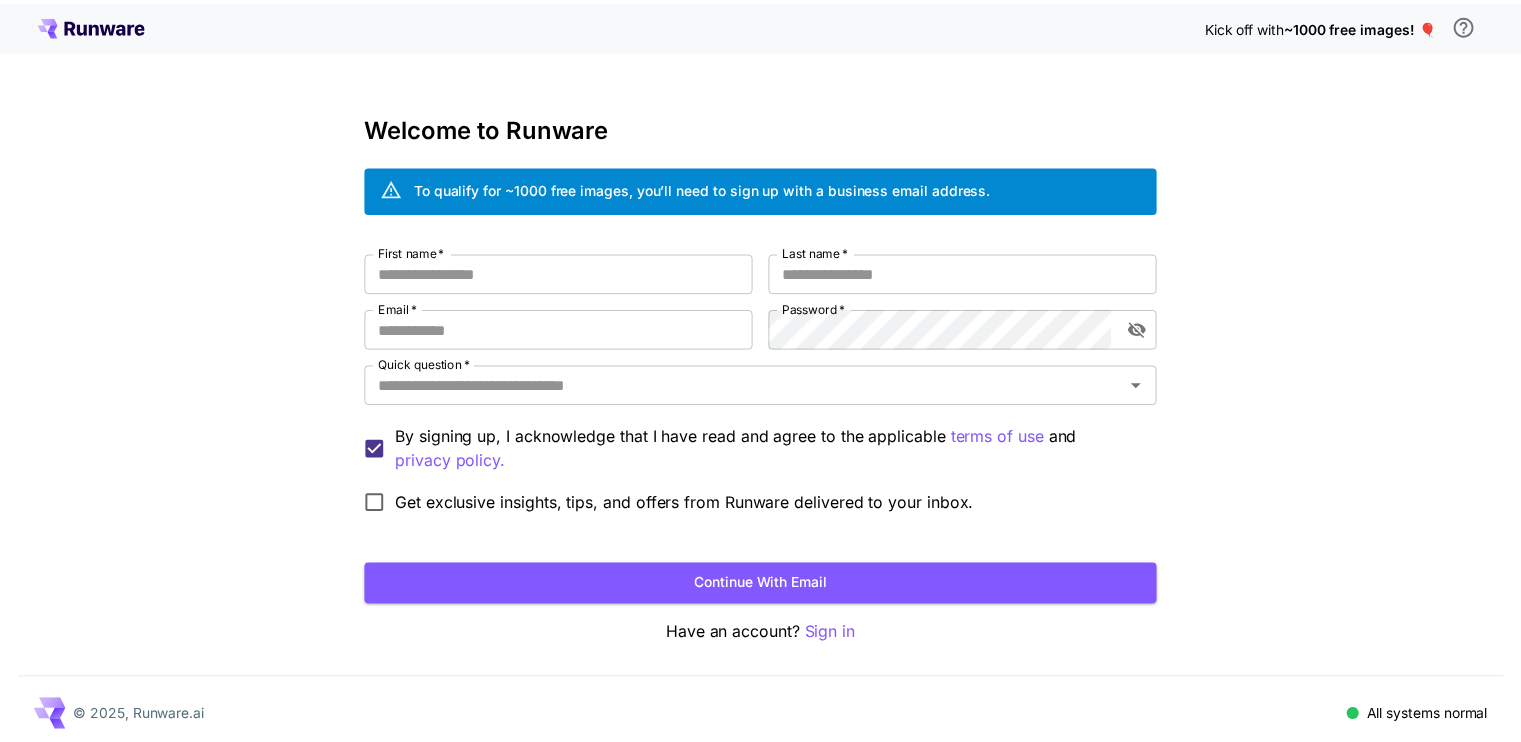 scroll, scrollTop: 0, scrollLeft: 0, axis: both 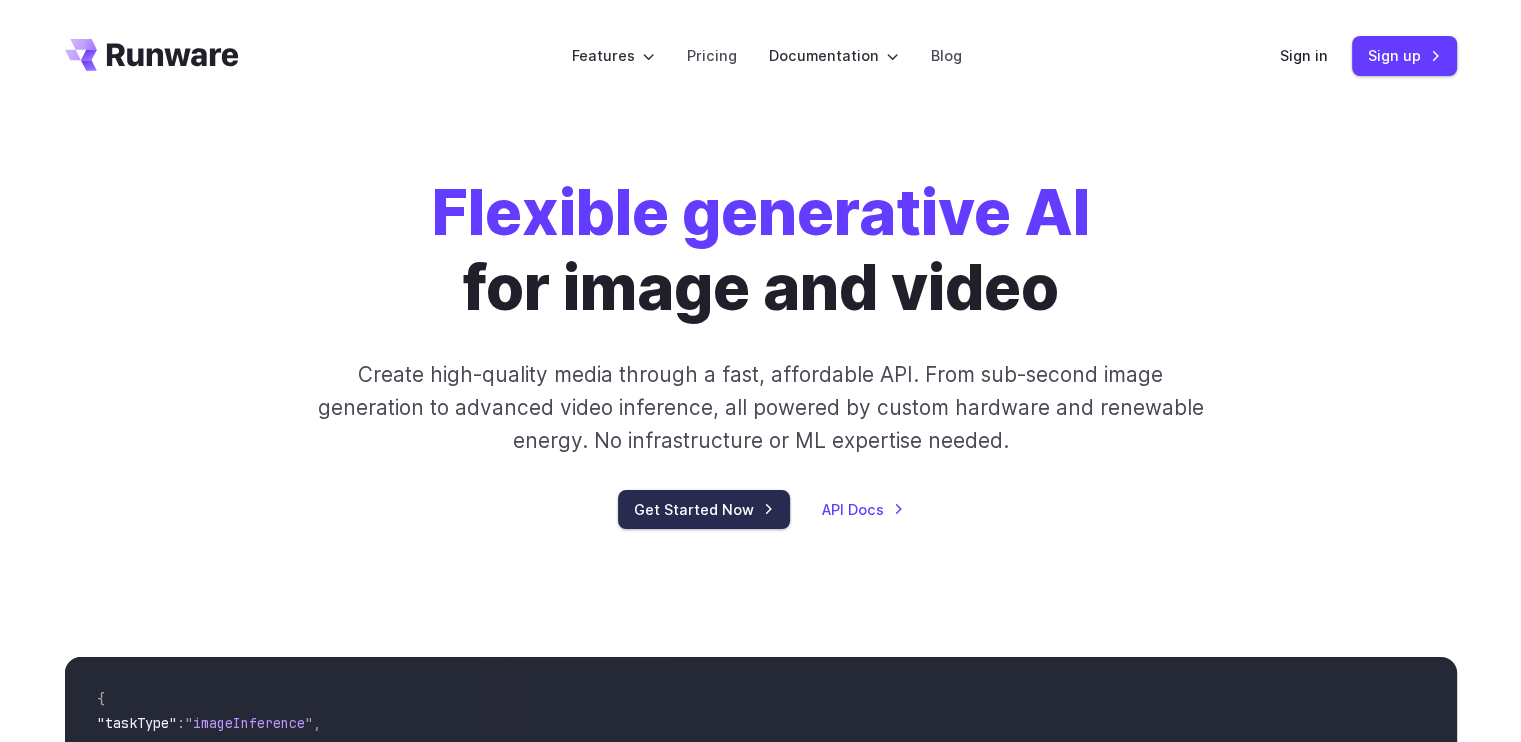 click on "Get Started Now" at bounding box center [704, 509] 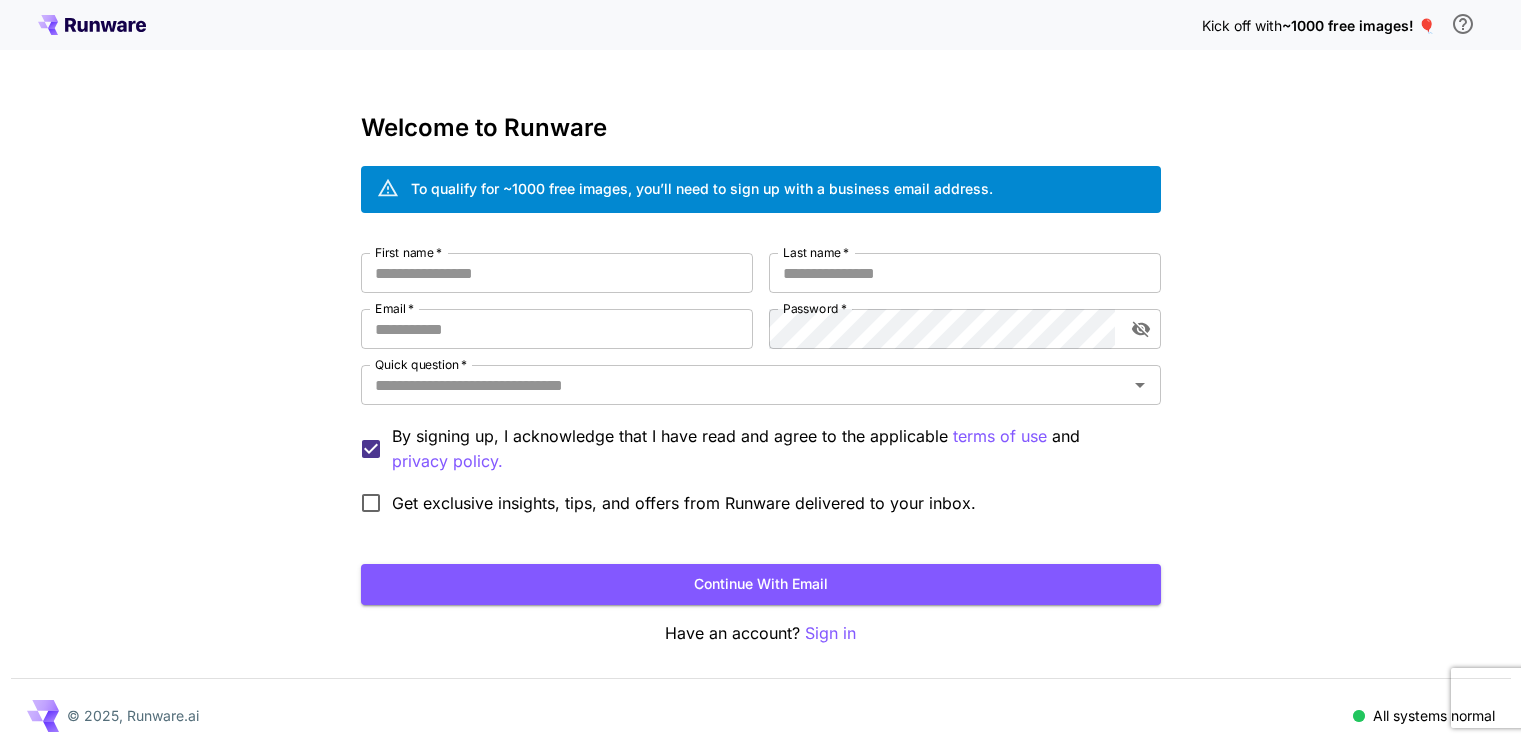 scroll, scrollTop: 0, scrollLeft: 0, axis: both 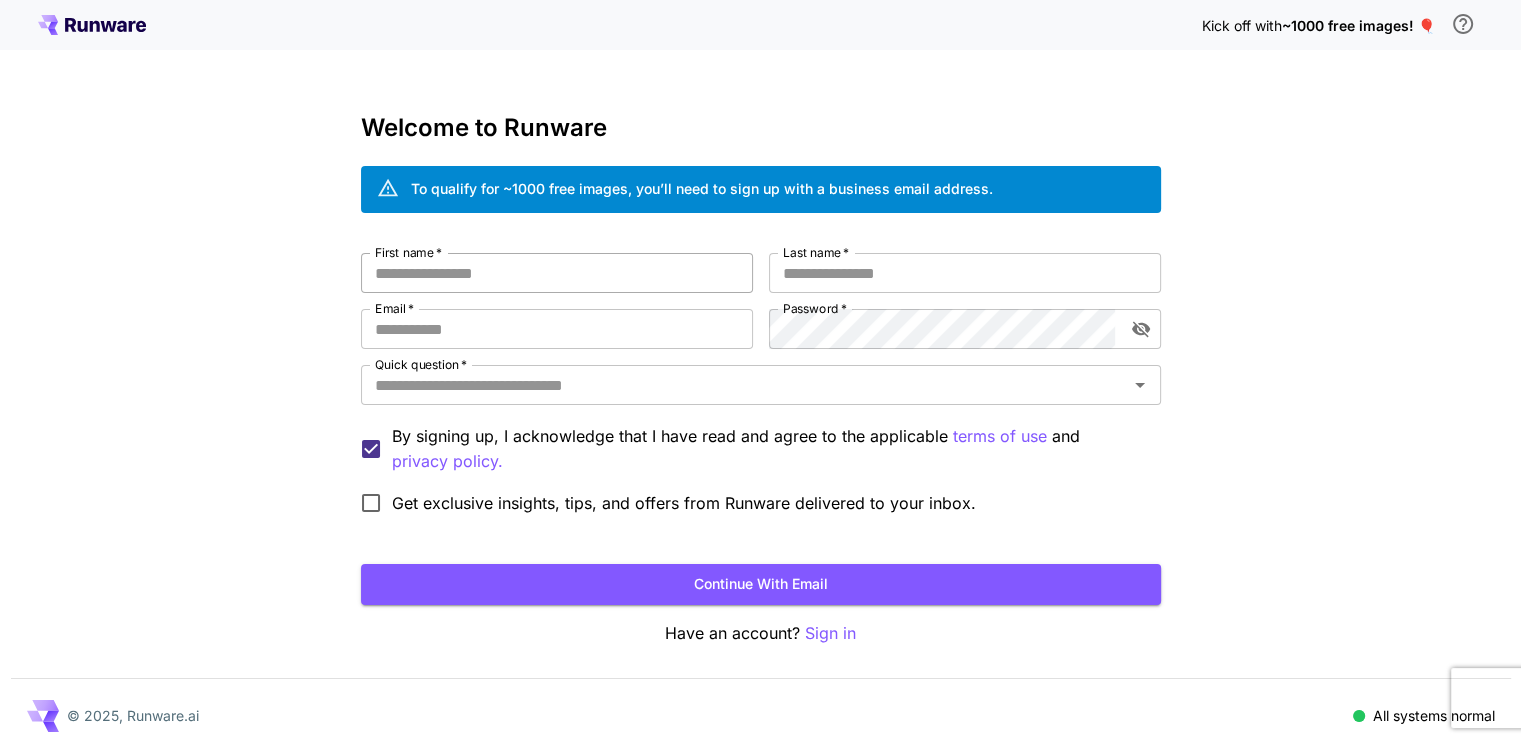 click on "First name   *" at bounding box center (557, 273) 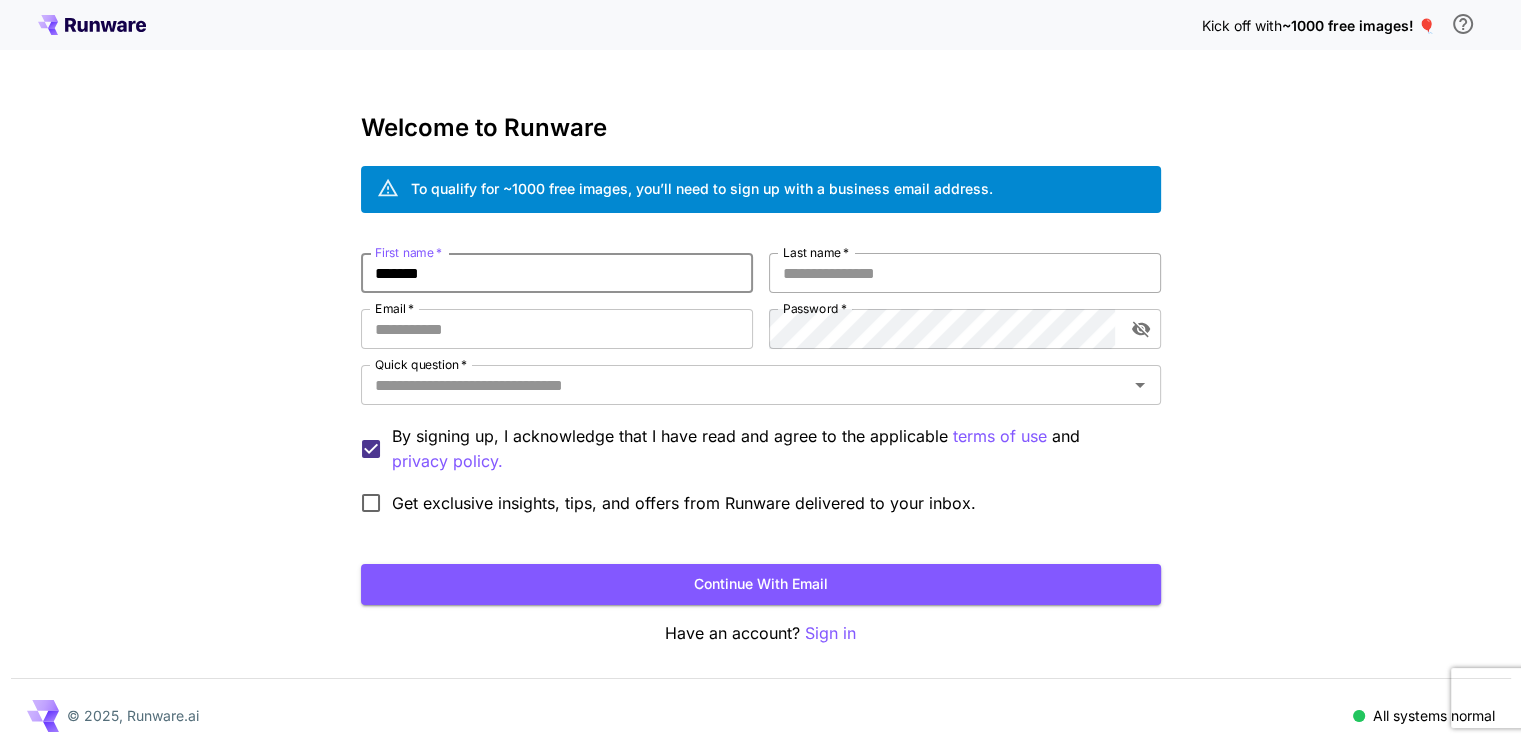 type on "*******" 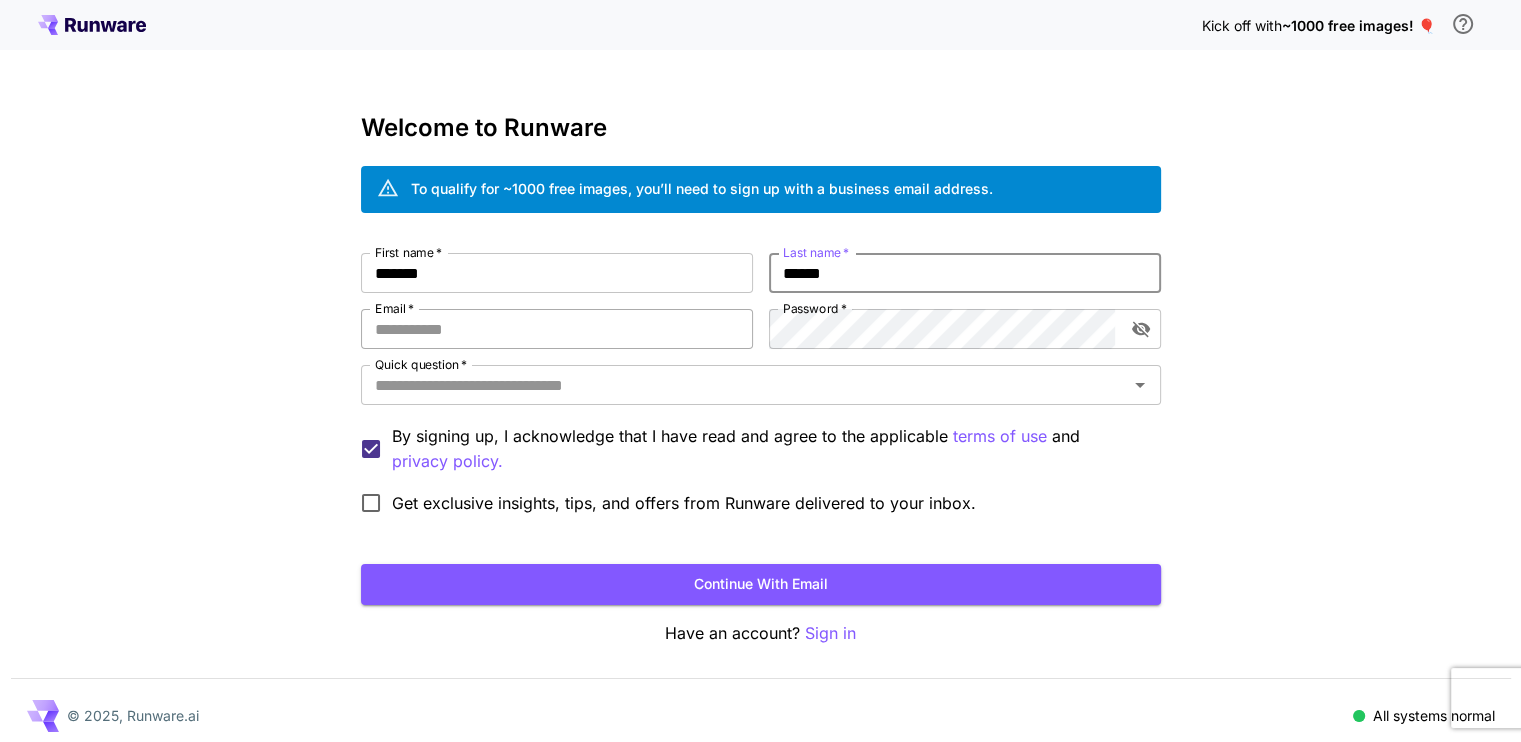 type on "******" 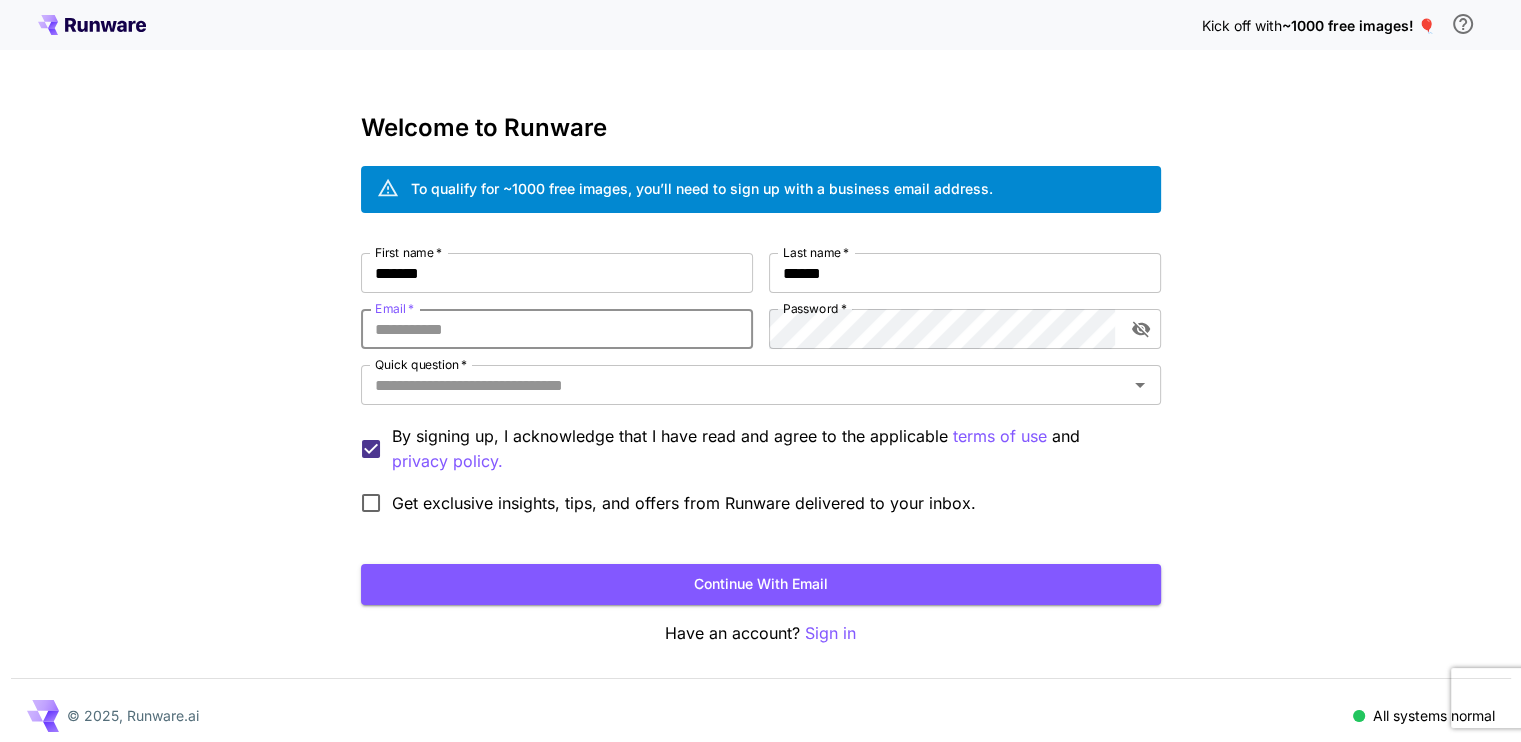 click on "Email   *" at bounding box center (557, 329) 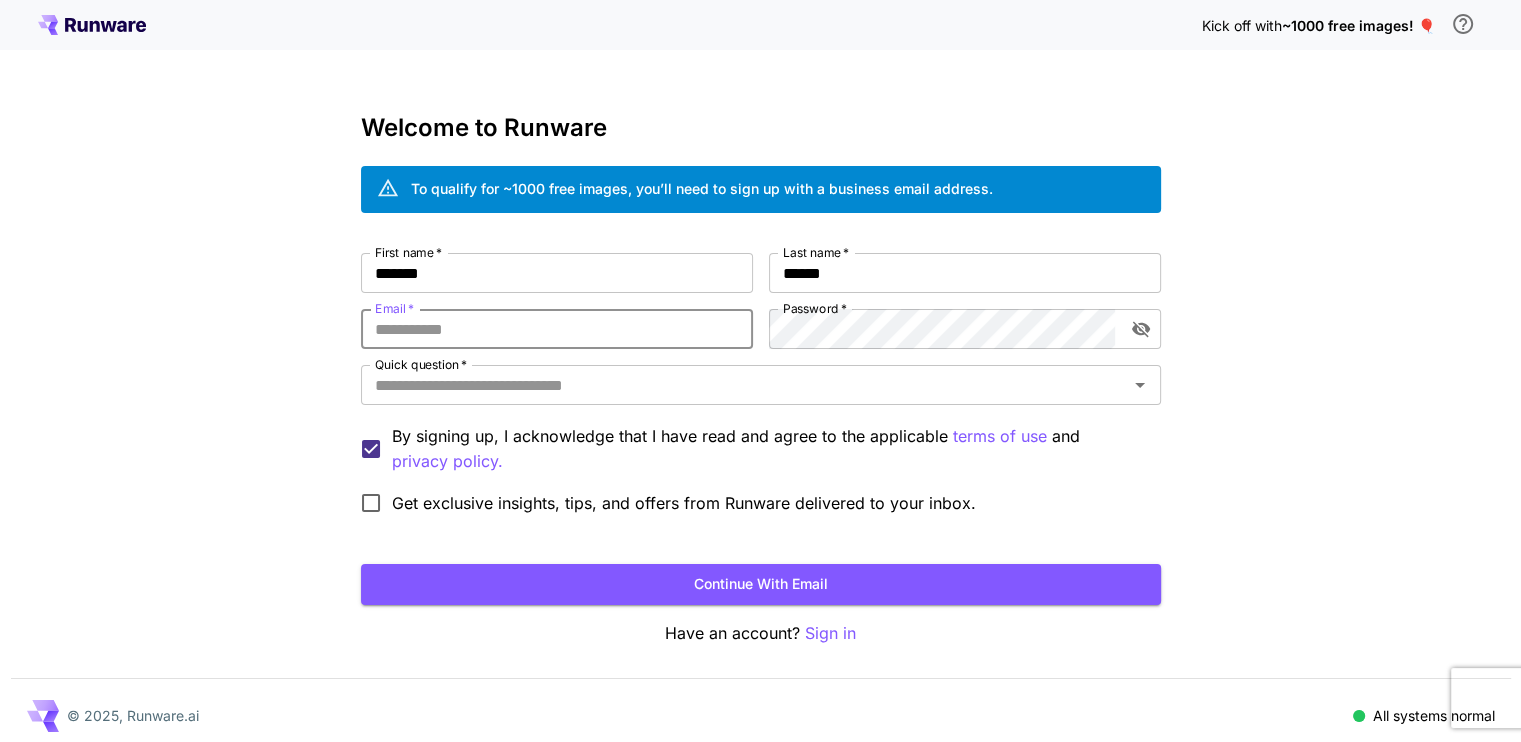 type on "**********" 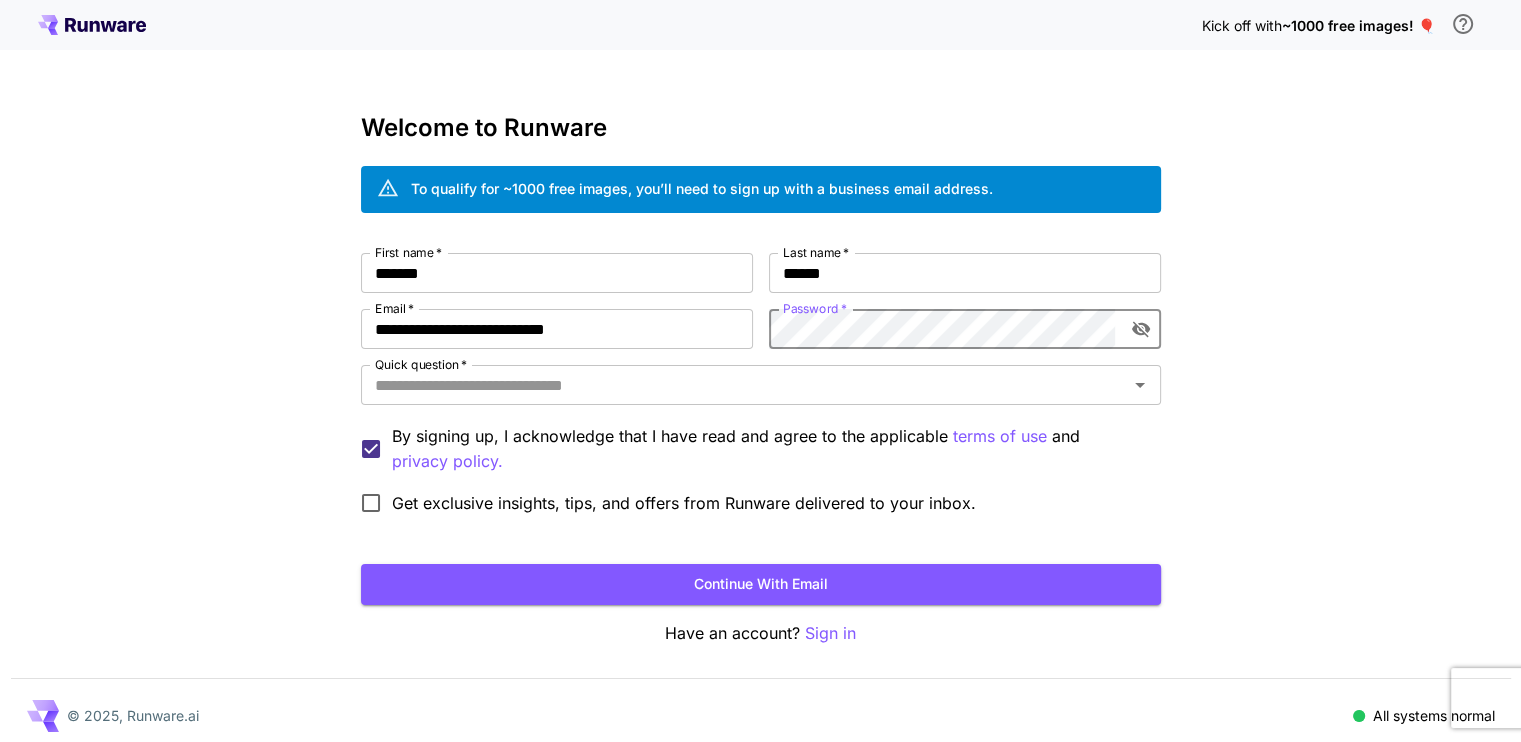 click on "**********" at bounding box center [761, 388] 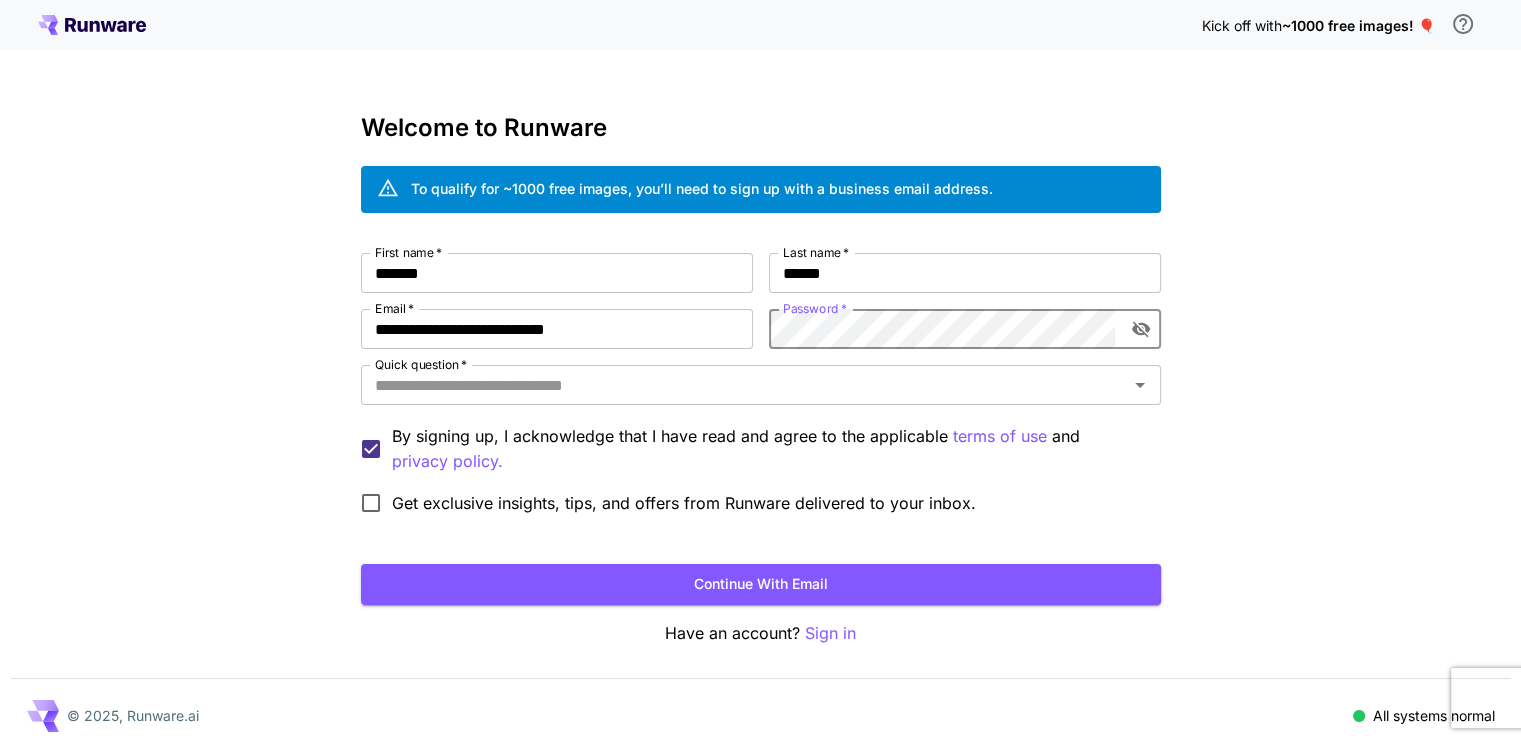 click on "Continue with email" at bounding box center (761, 584) 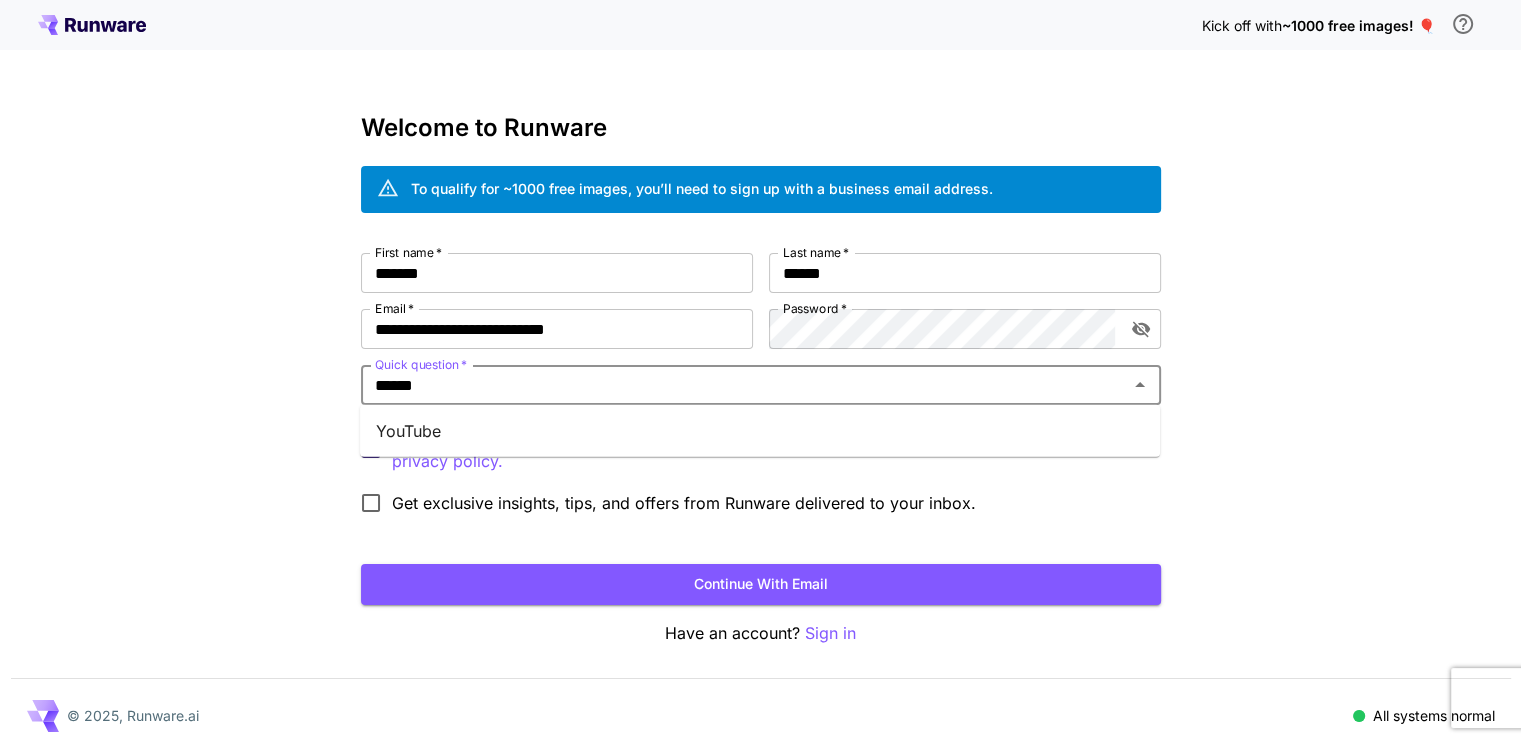type on "*******" 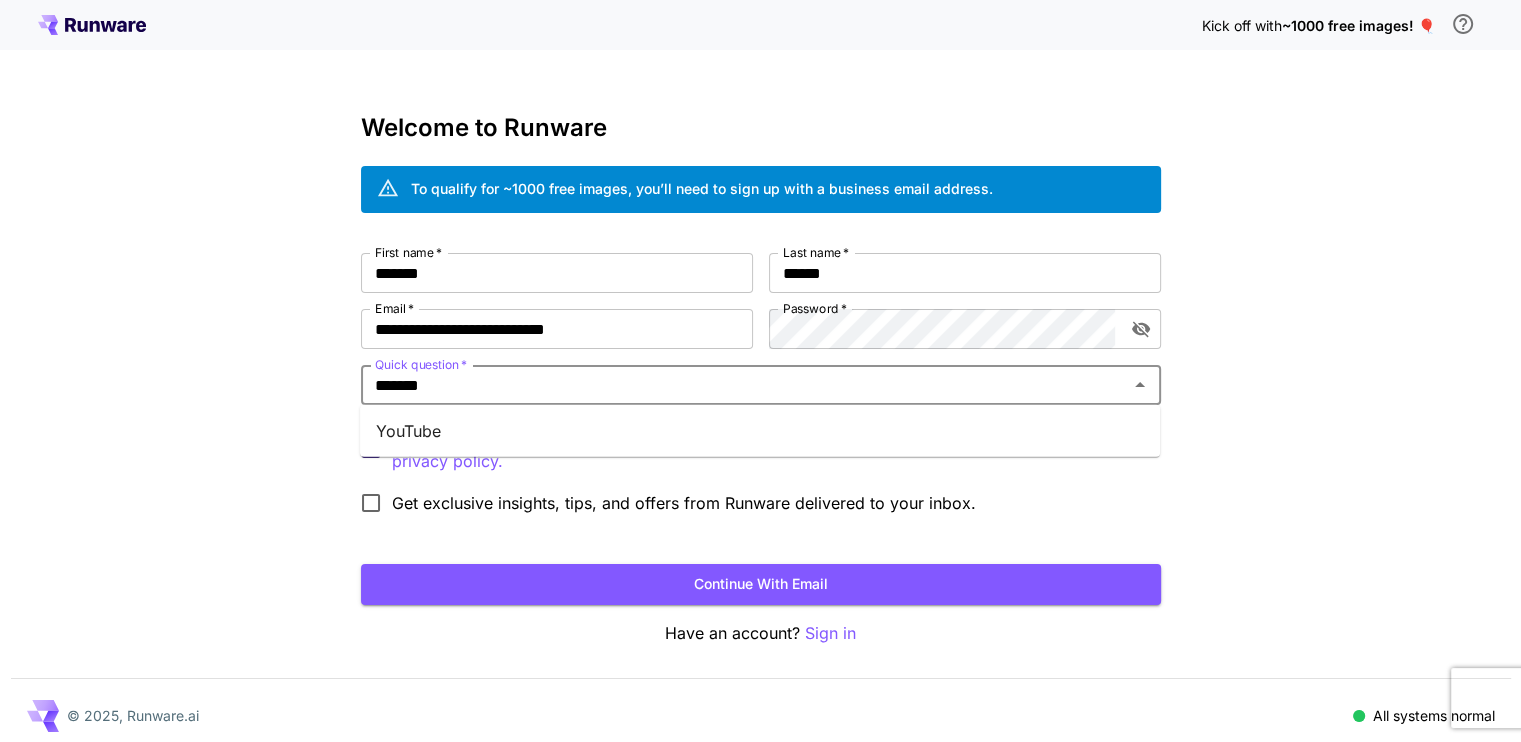 click on "YouTube" at bounding box center (760, 431) 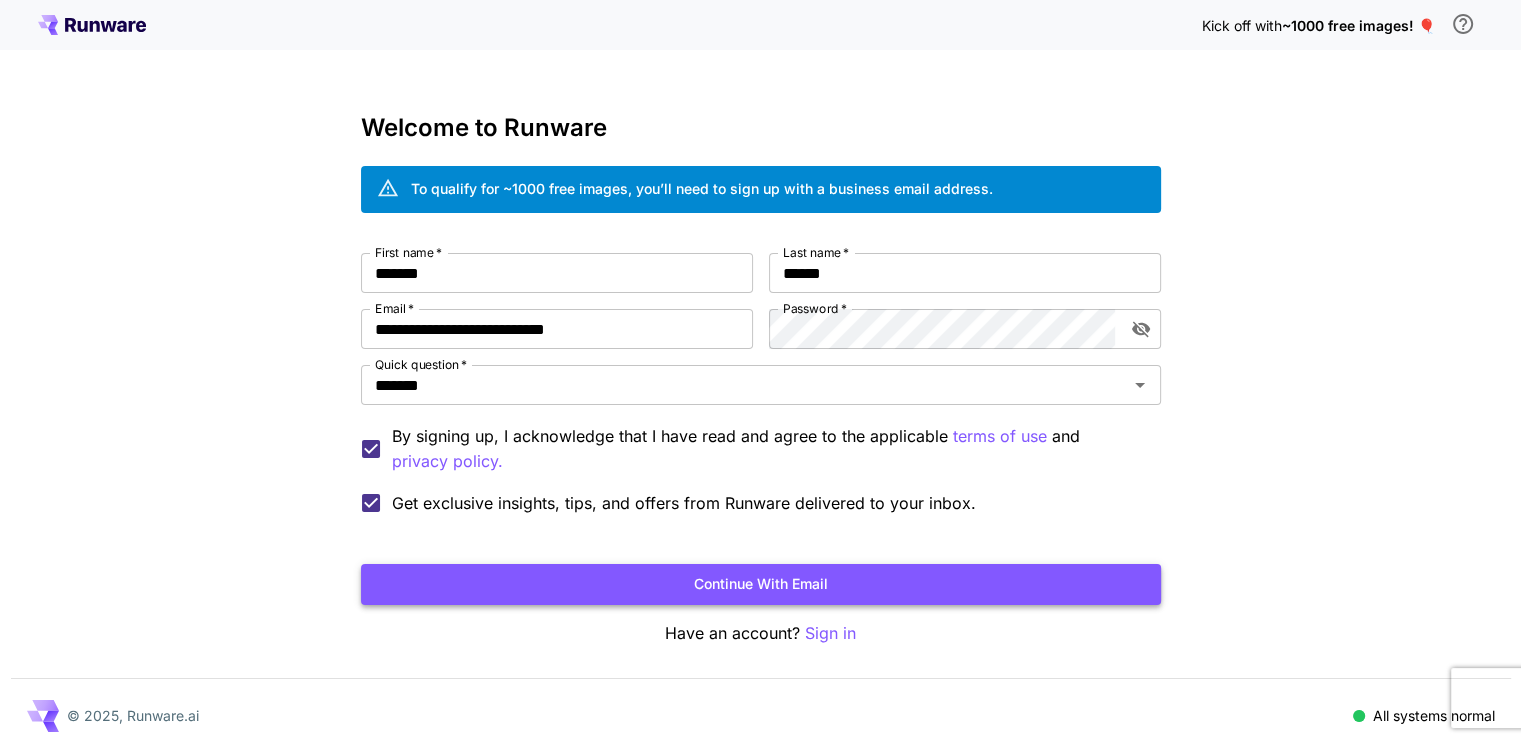 click on "Continue with email" at bounding box center [761, 584] 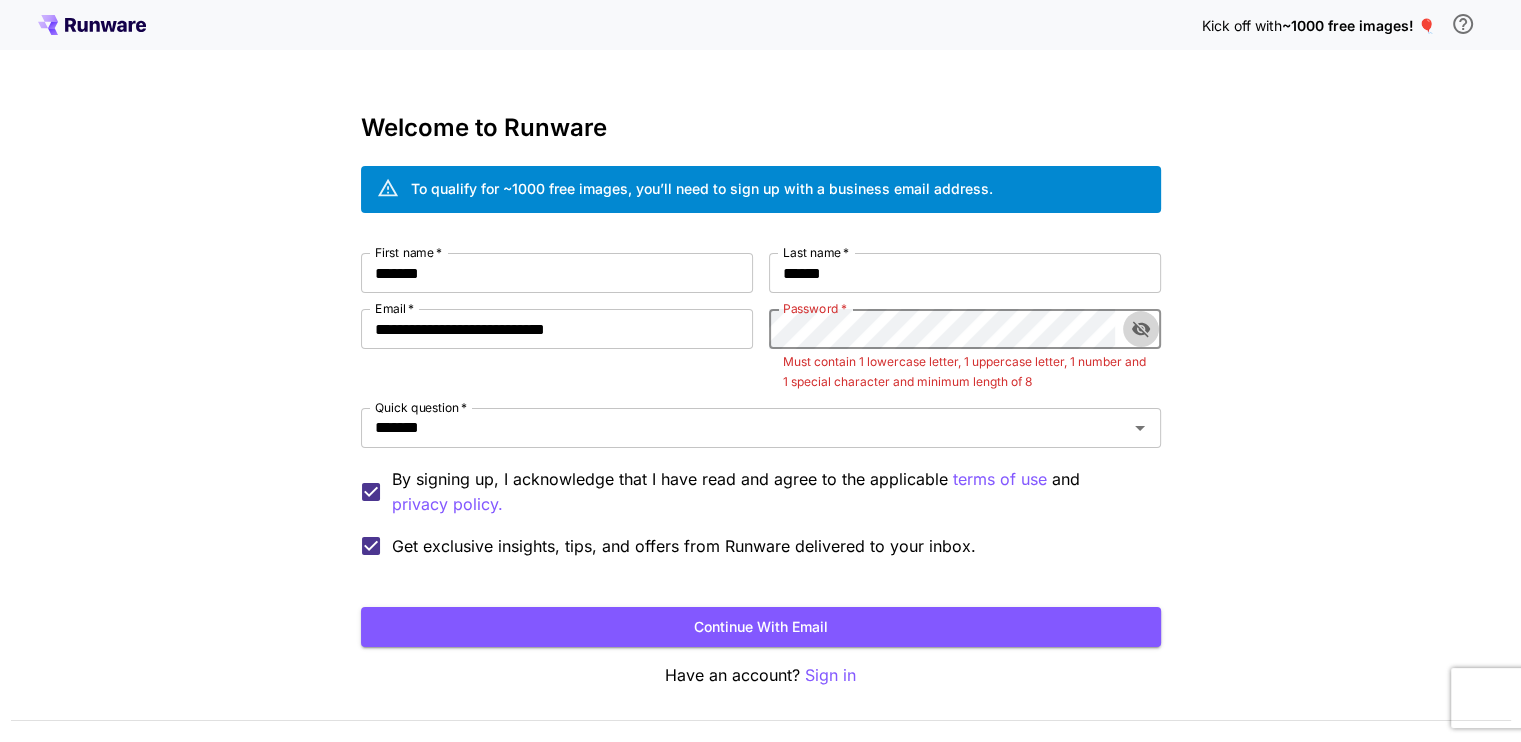 click 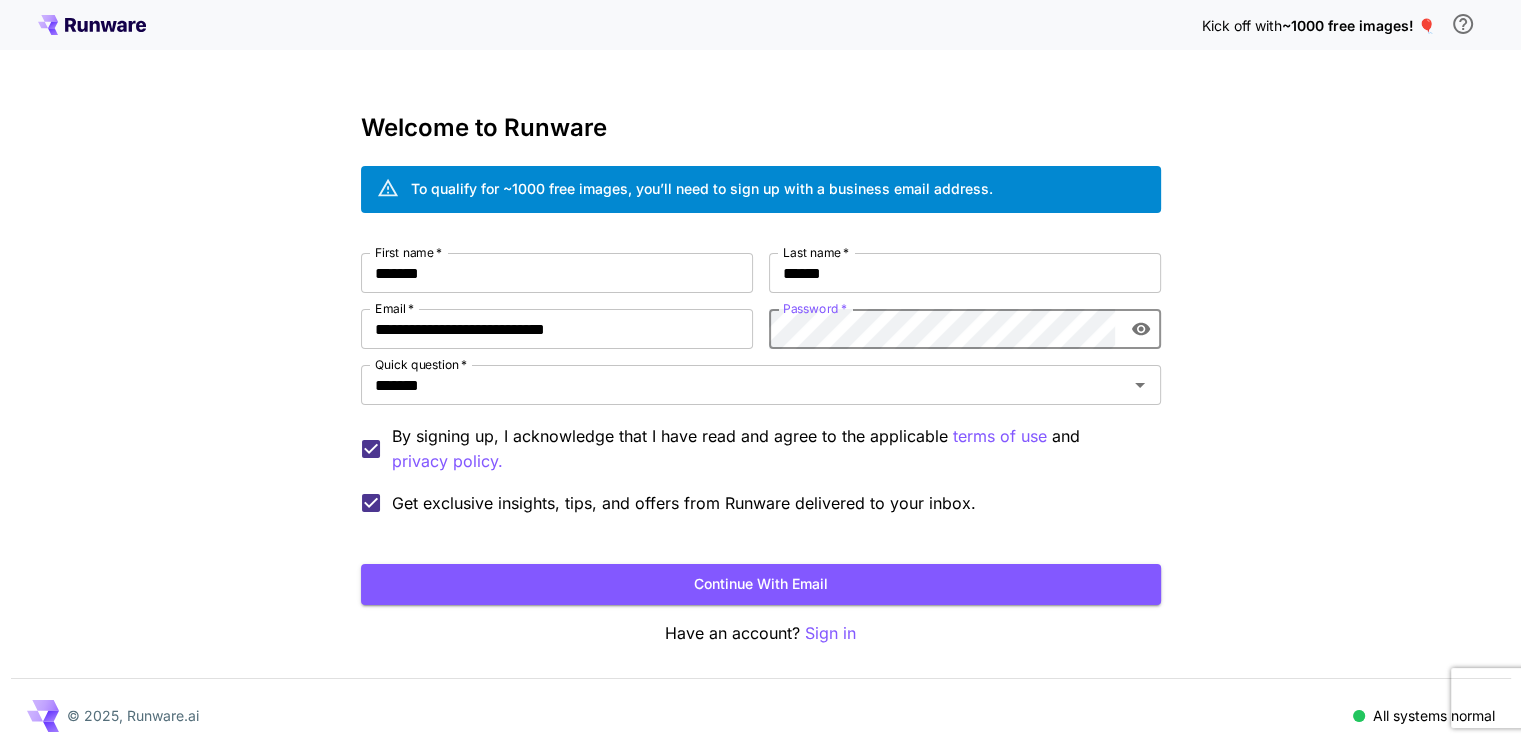 click on "Continue with email" at bounding box center (761, 584) 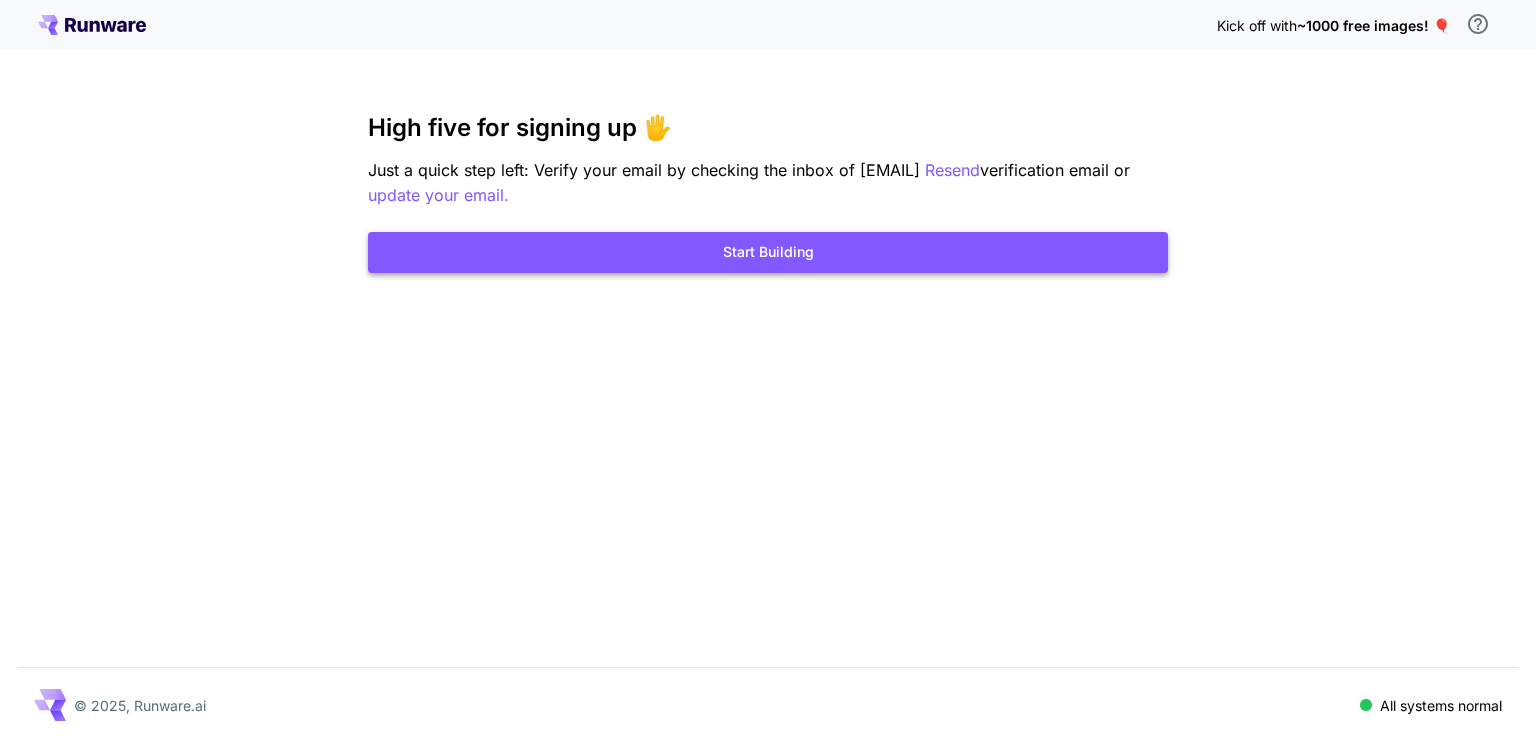 click on "Start Building" at bounding box center (768, 252) 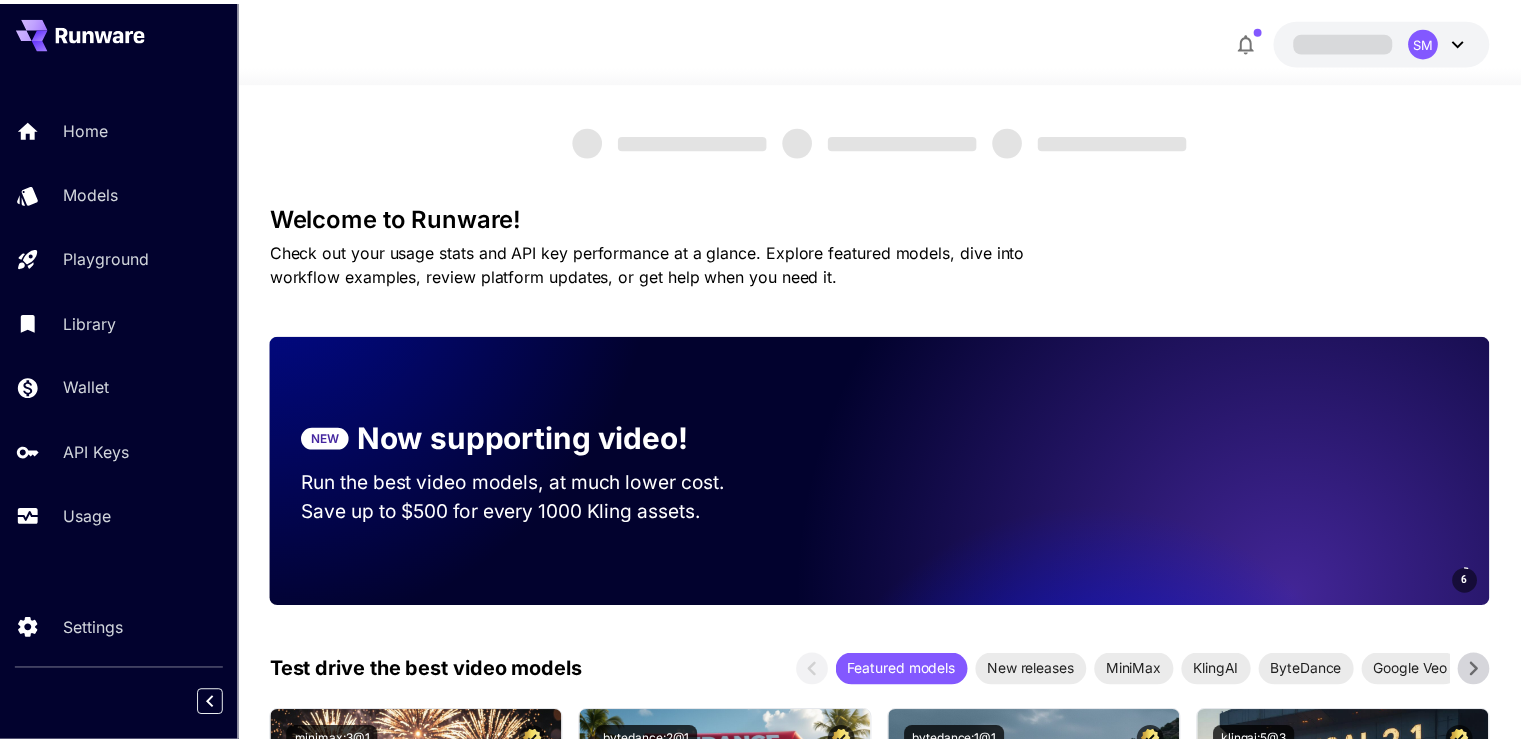 scroll, scrollTop: 0, scrollLeft: 0, axis: both 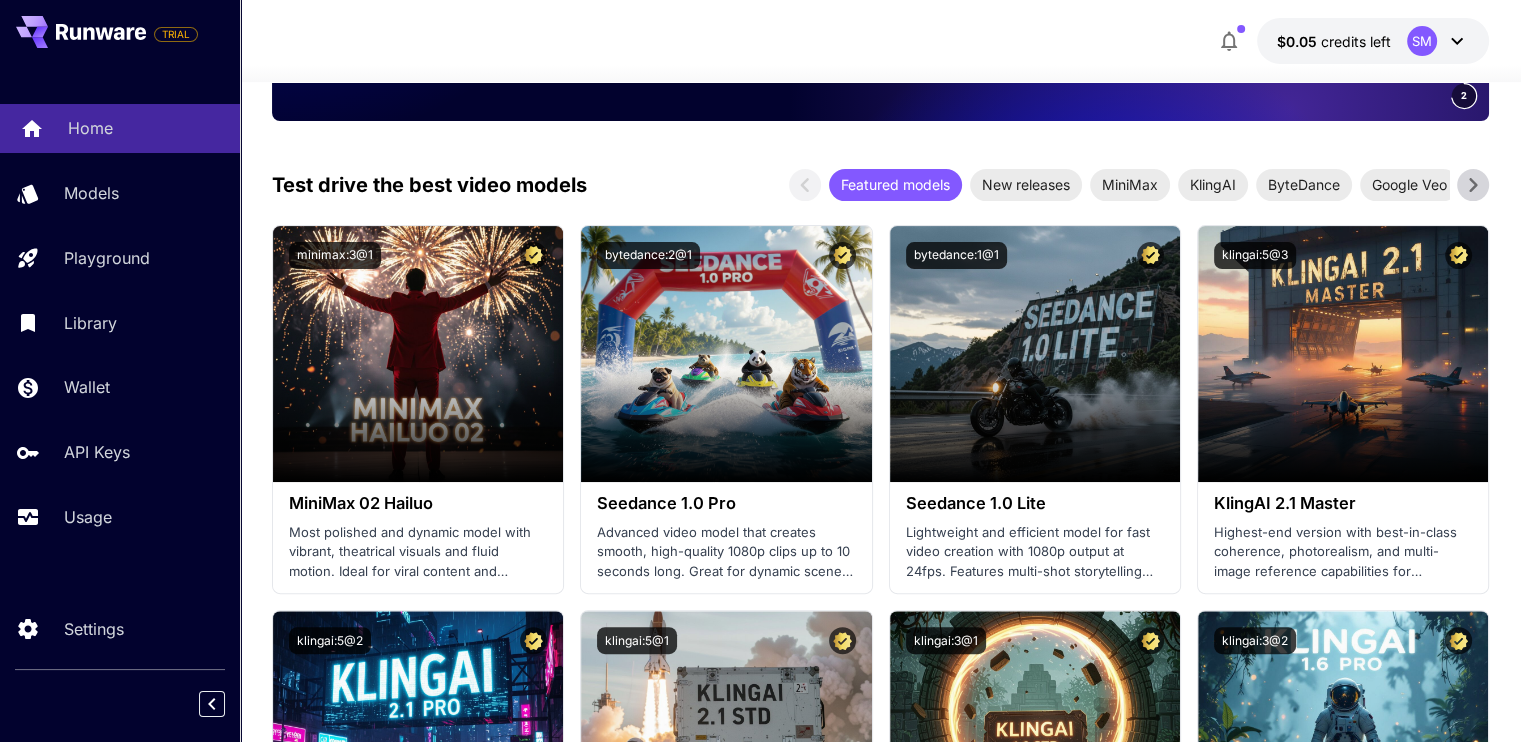 click on "Home" at bounding box center [120, 128] 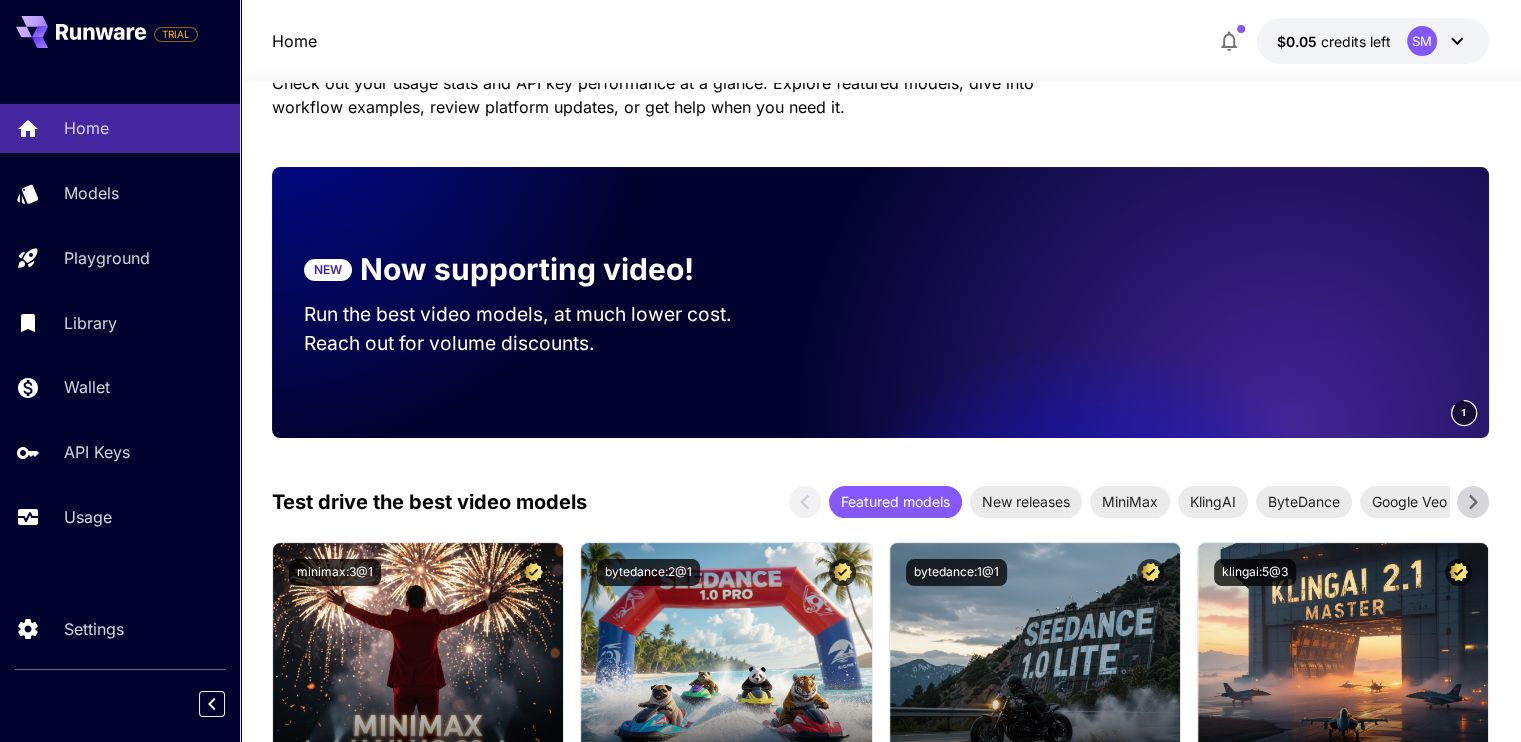 scroll, scrollTop: 0, scrollLeft: 0, axis: both 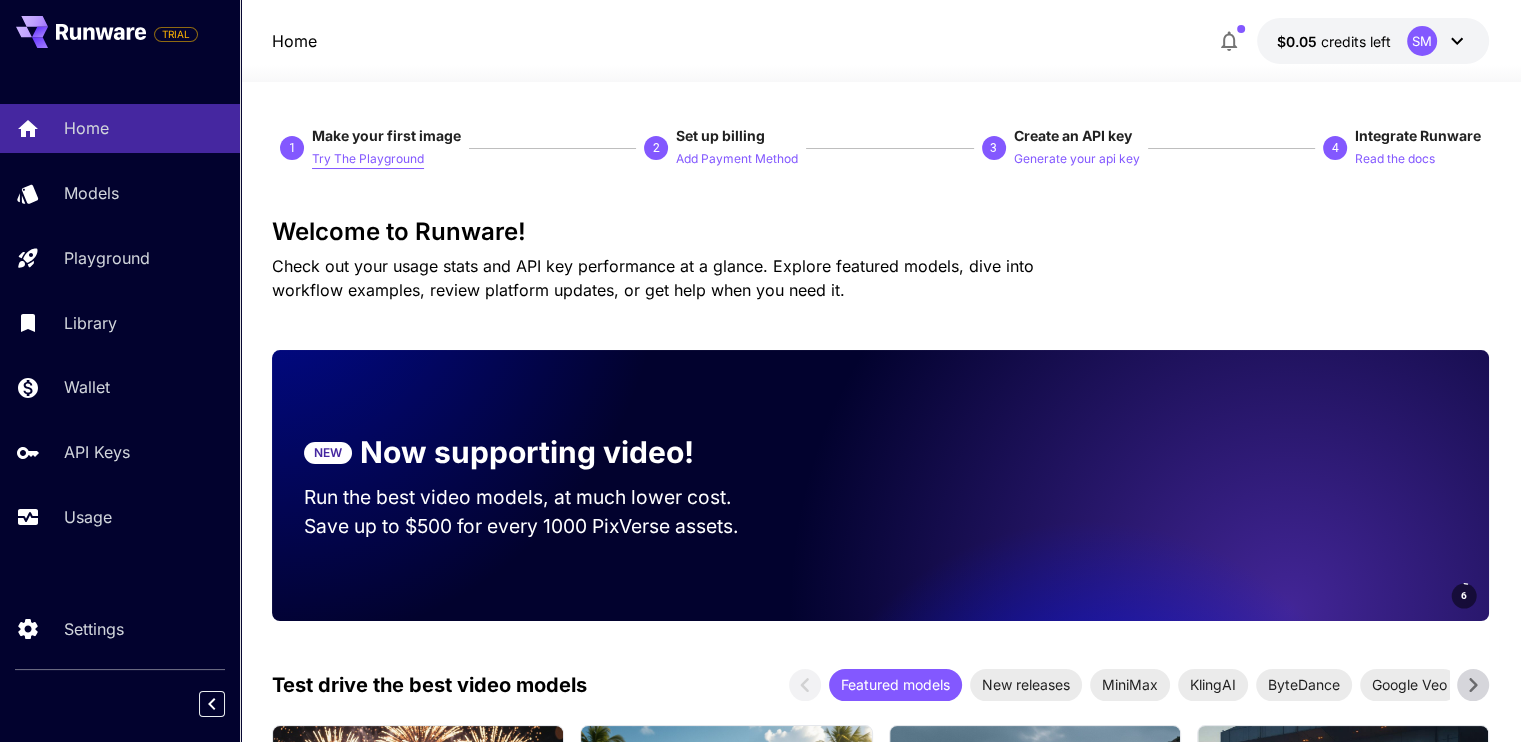 click on "Try The Playground" at bounding box center [368, 159] 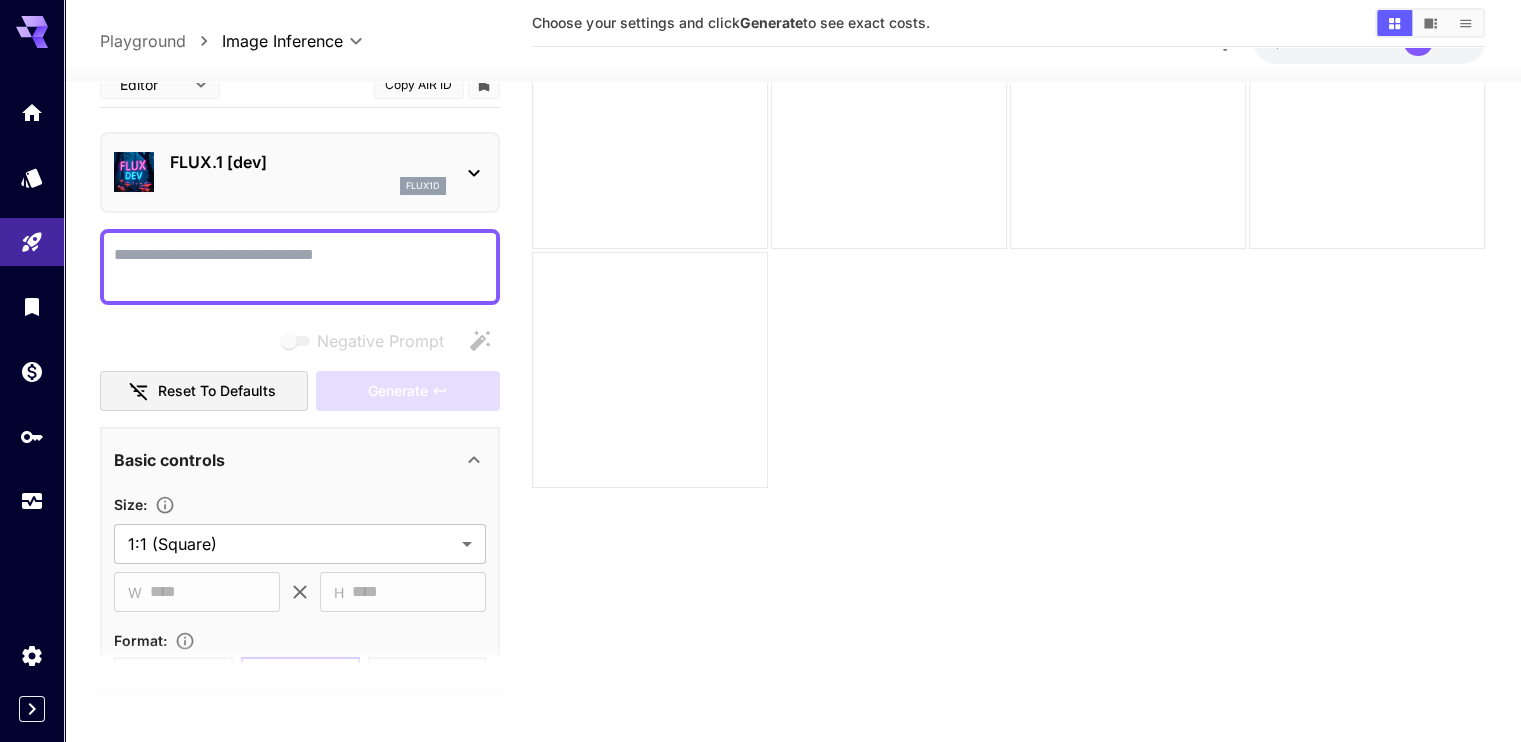 scroll, scrollTop: 158, scrollLeft: 0, axis: vertical 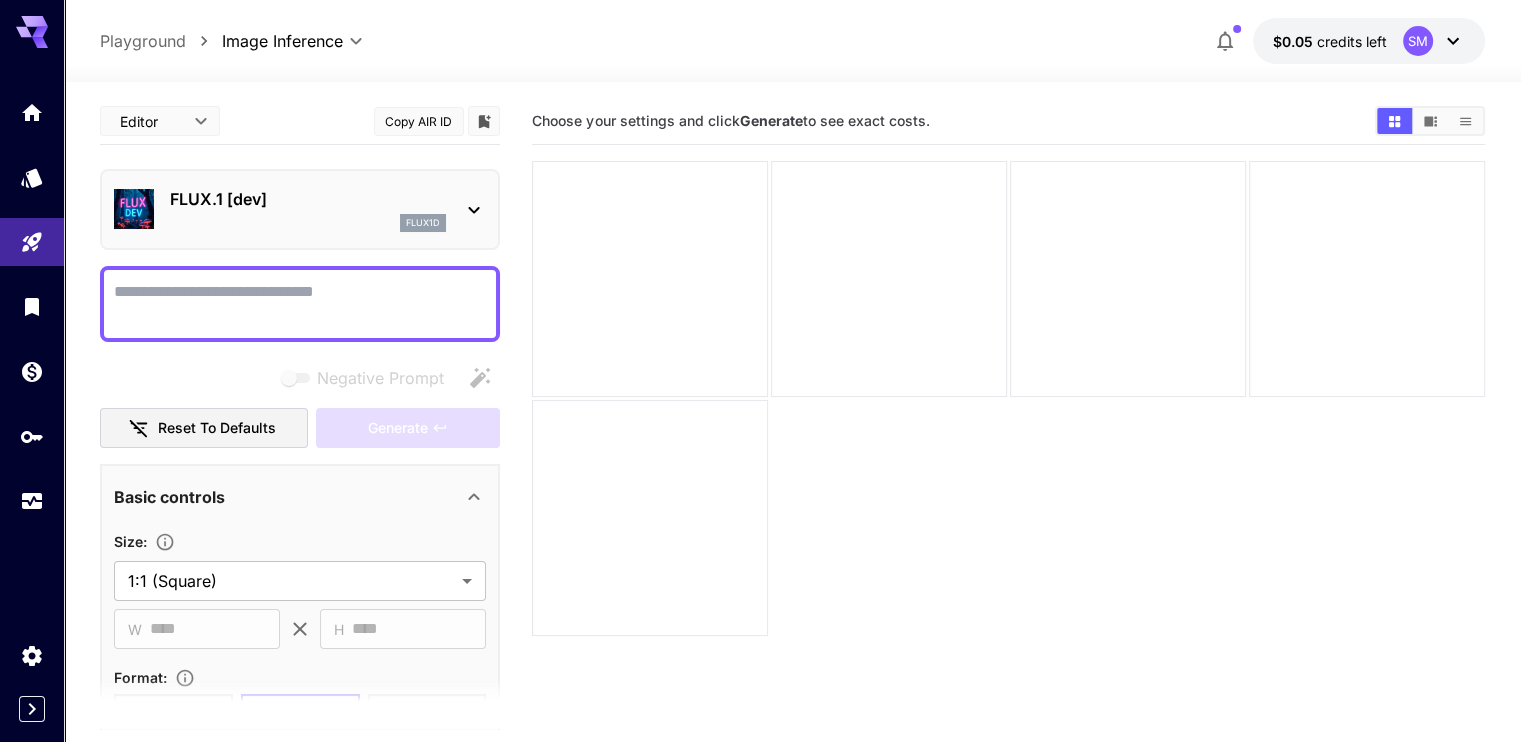 click 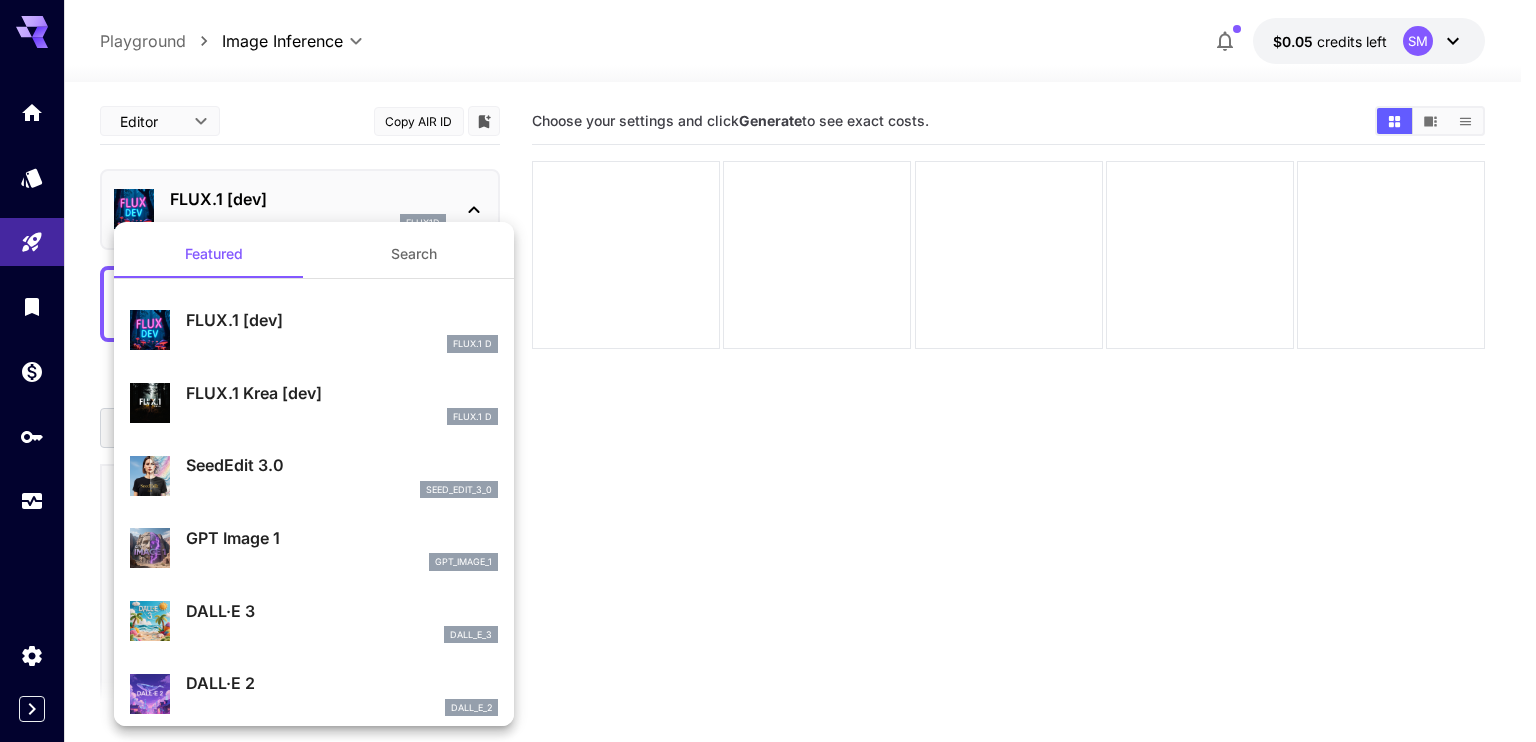click at bounding box center (768, 371) 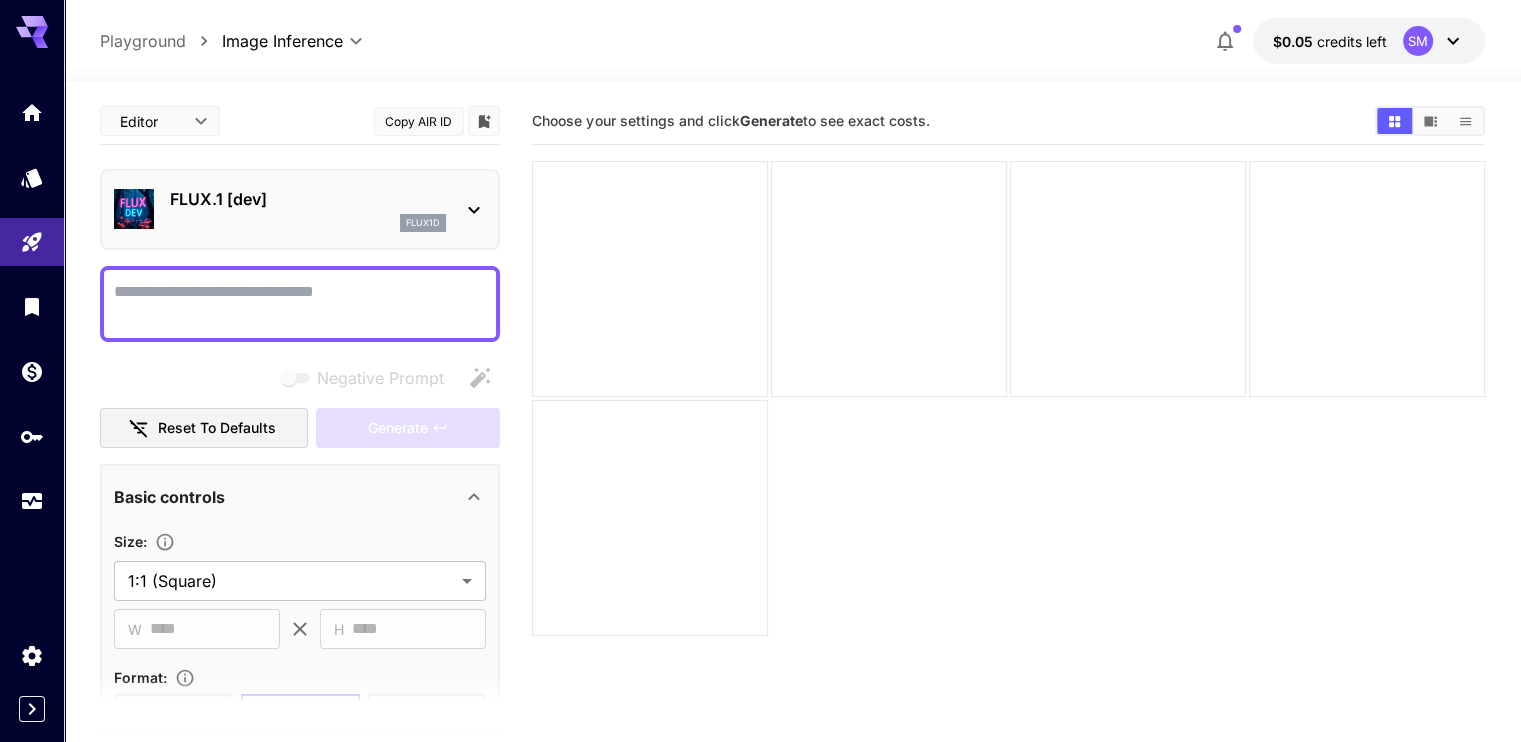 click on "Negative Prompt" at bounding box center (300, 304) 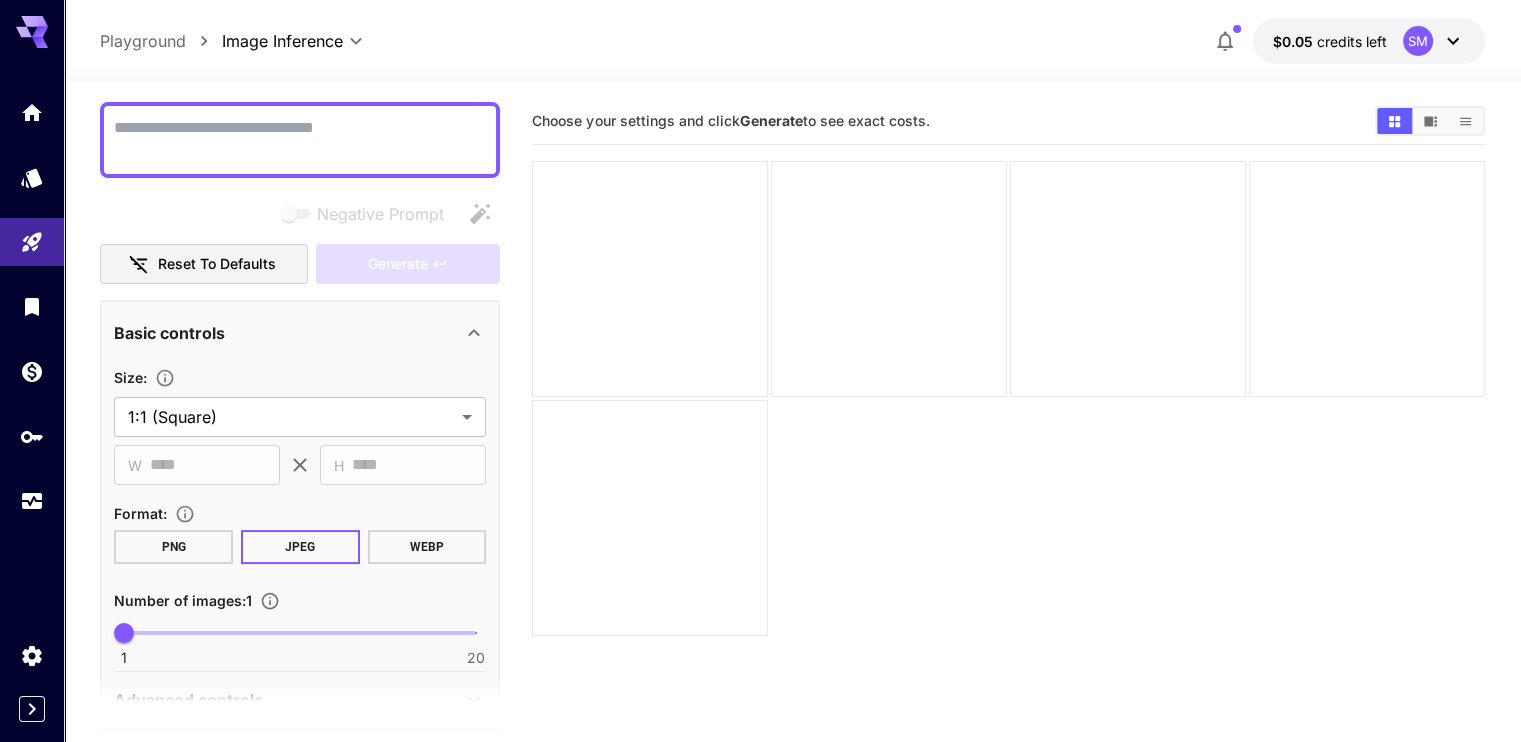 scroll, scrollTop: 200, scrollLeft: 0, axis: vertical 